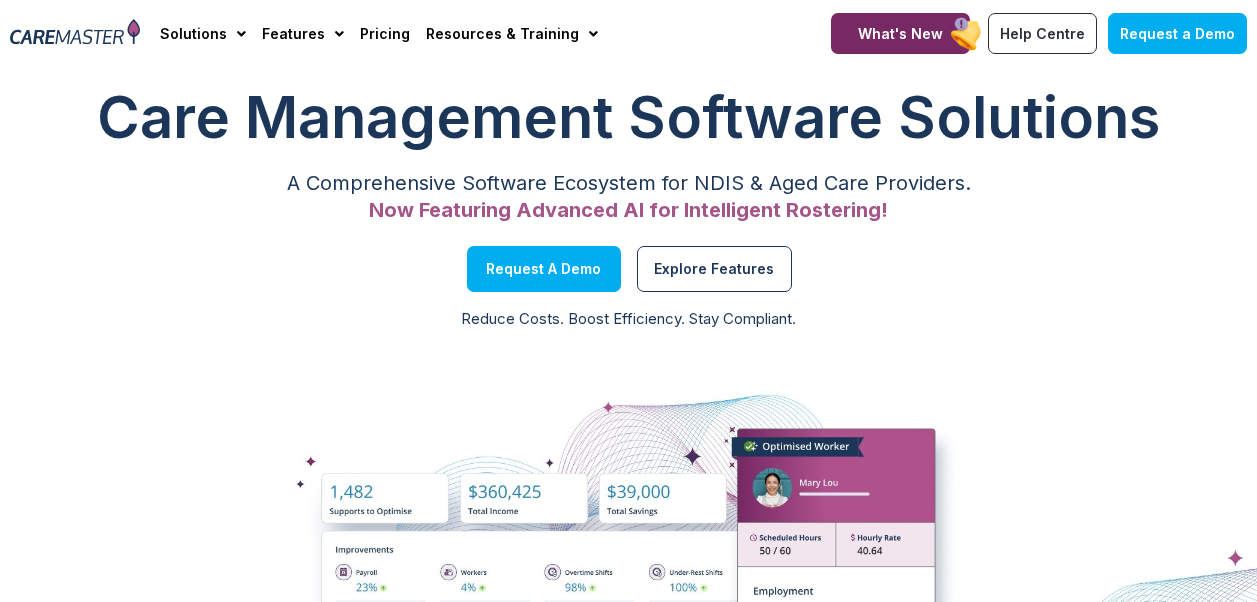 scroll, scrollTop: 0, scrollLeft: 0, axis: both 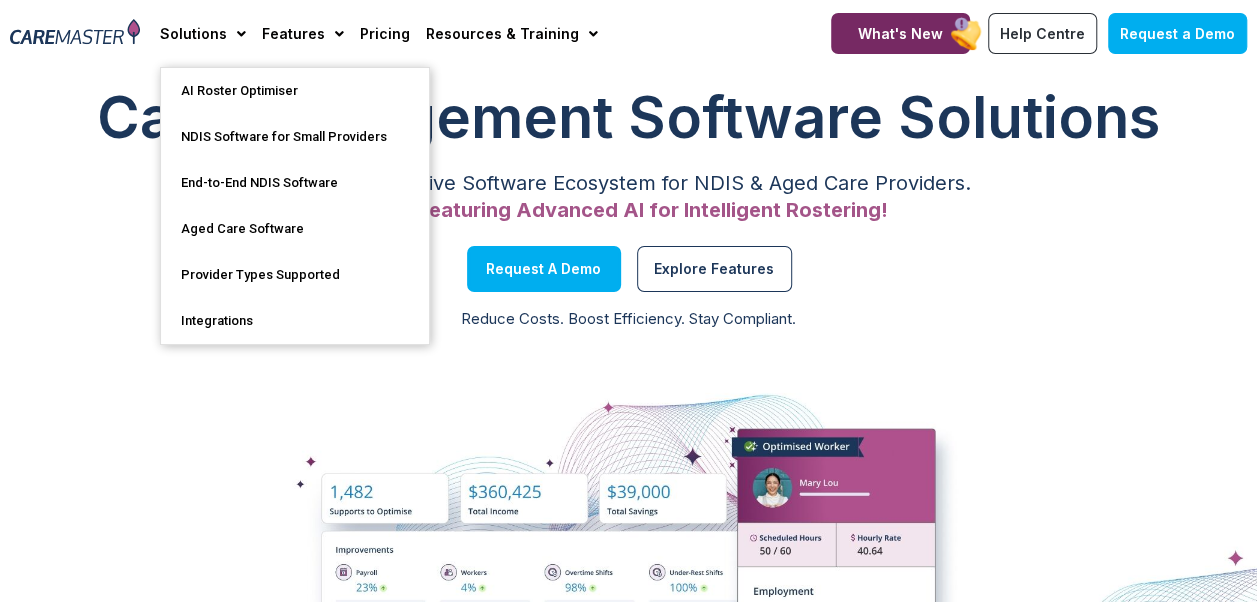 click at bounding box center [75, 33] 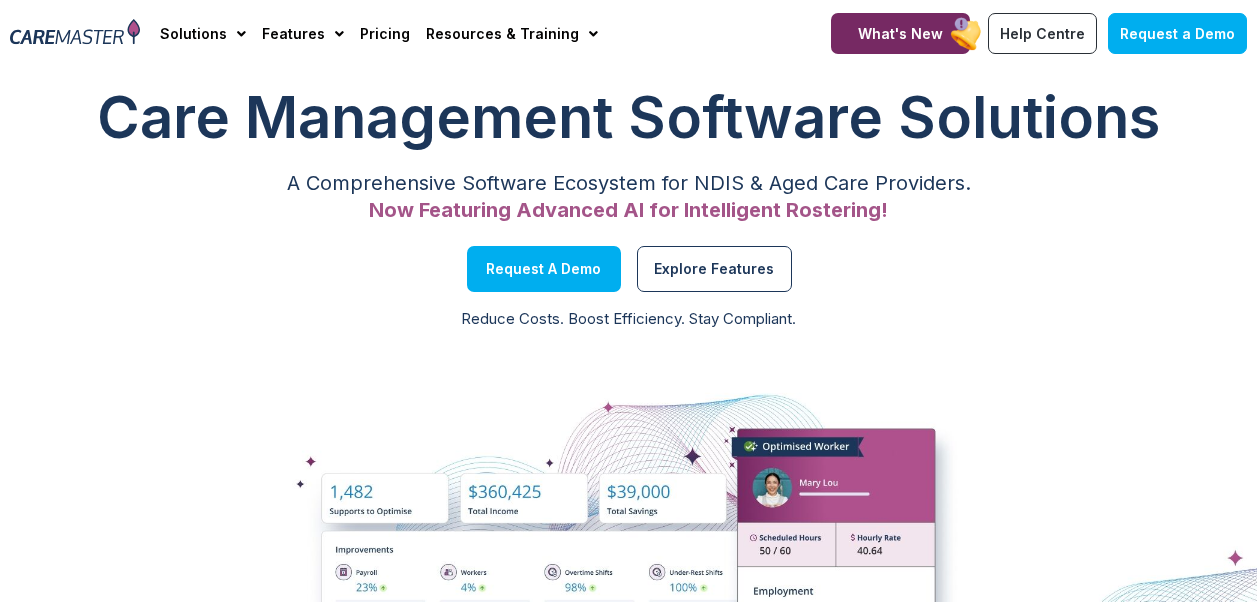 scroll, scrollTop: 0, scrollLeft: 0, axis: both 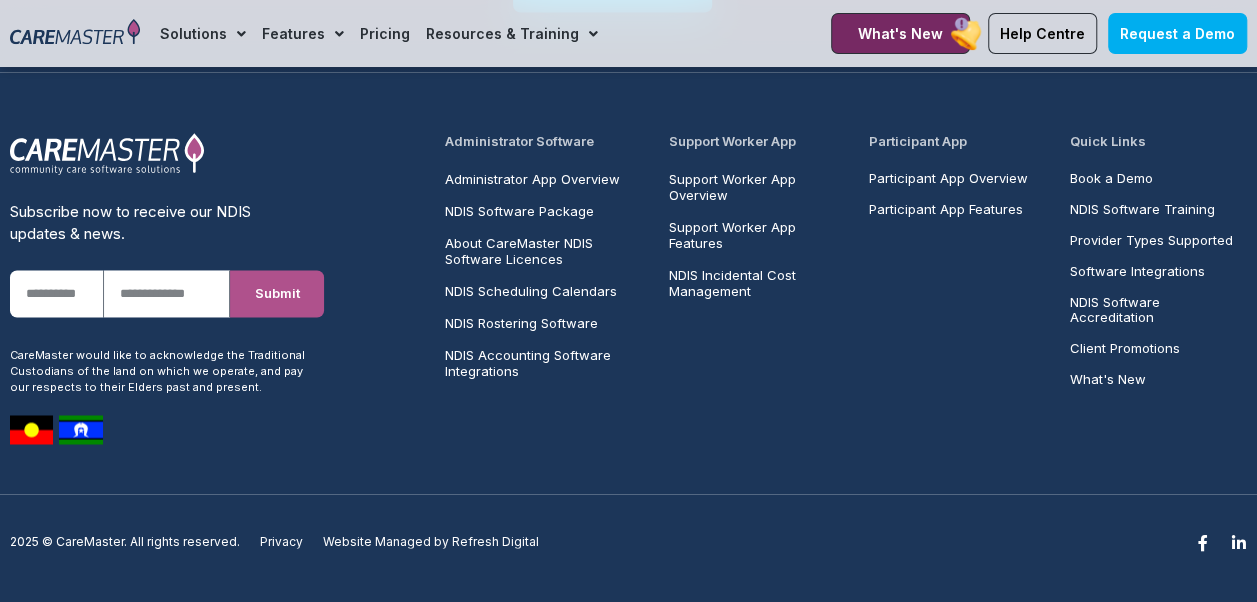 click on "Support Worker App Overview" at bounding box center (757, 187) 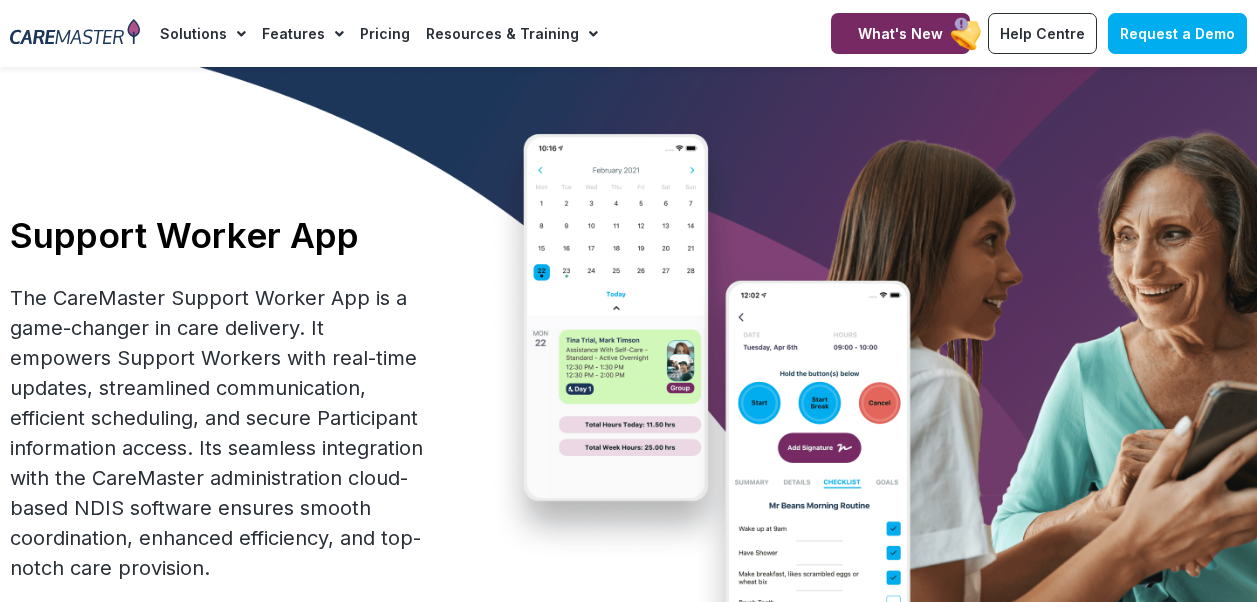 scroll, scrollTop: 0, scrollLeft: 0, axis: both 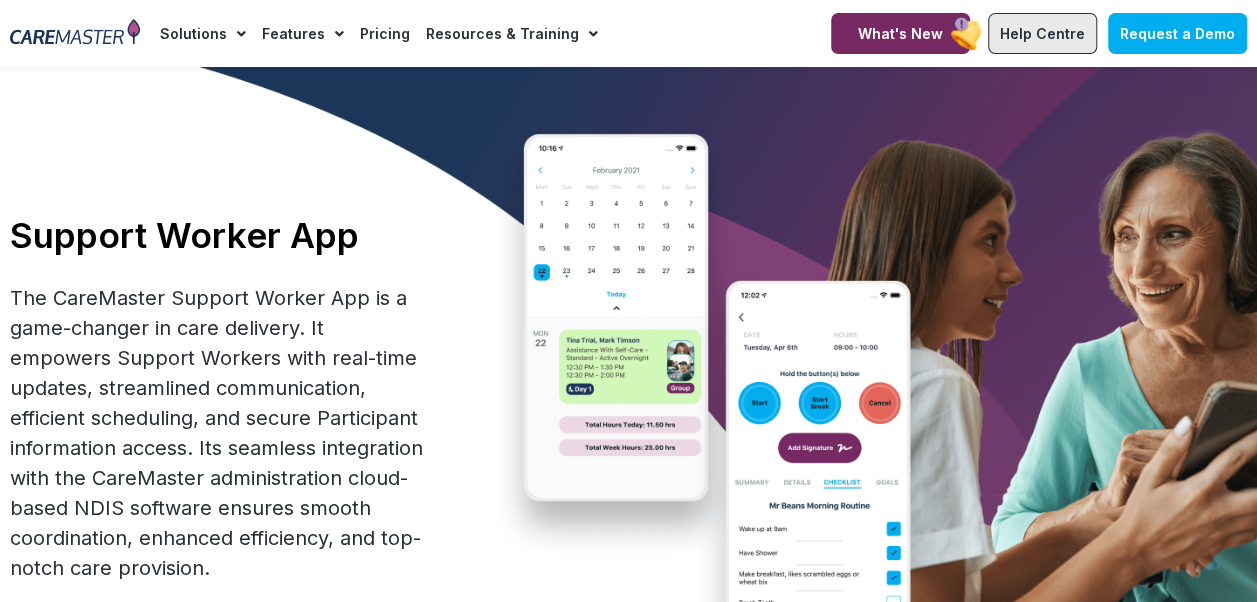 click on "Help Centre" at bounding box center [1042, 33] 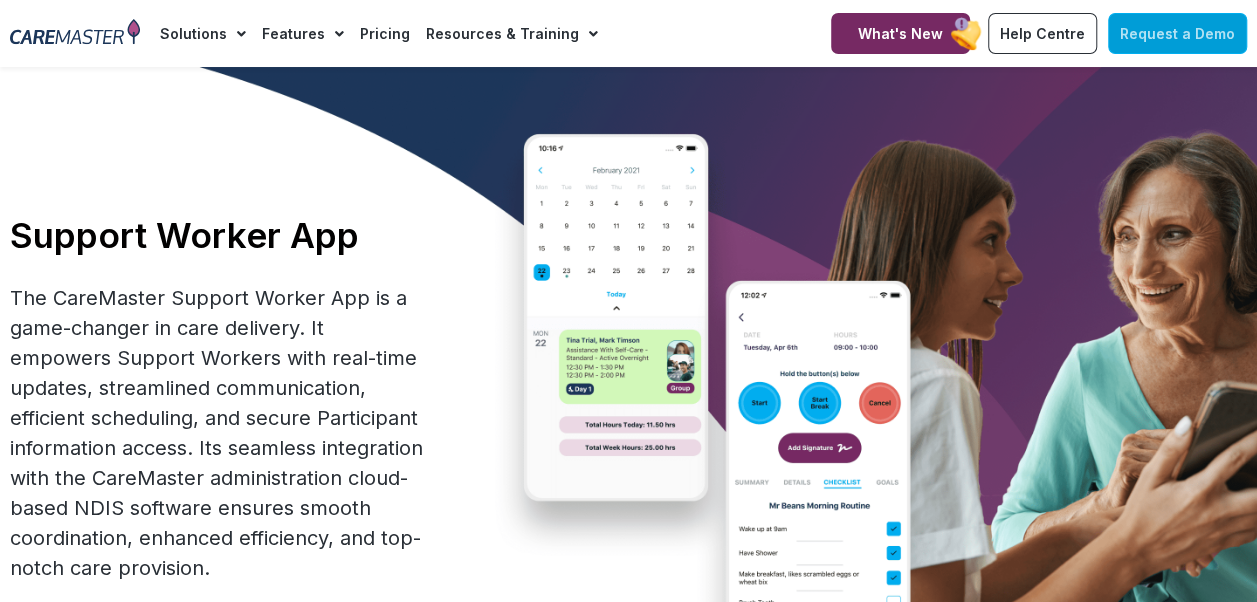 click on "Request a Demo" at bounding box center [1177, 33] 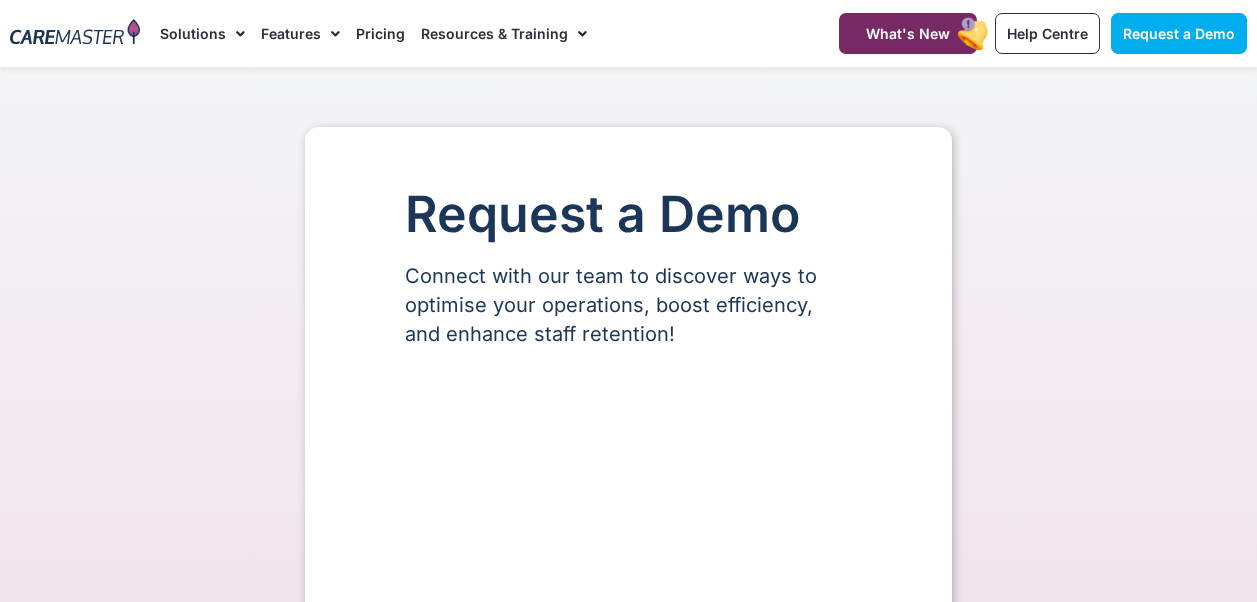 scroll, scrollTop: 0, scrollLeft: 0, axis: both 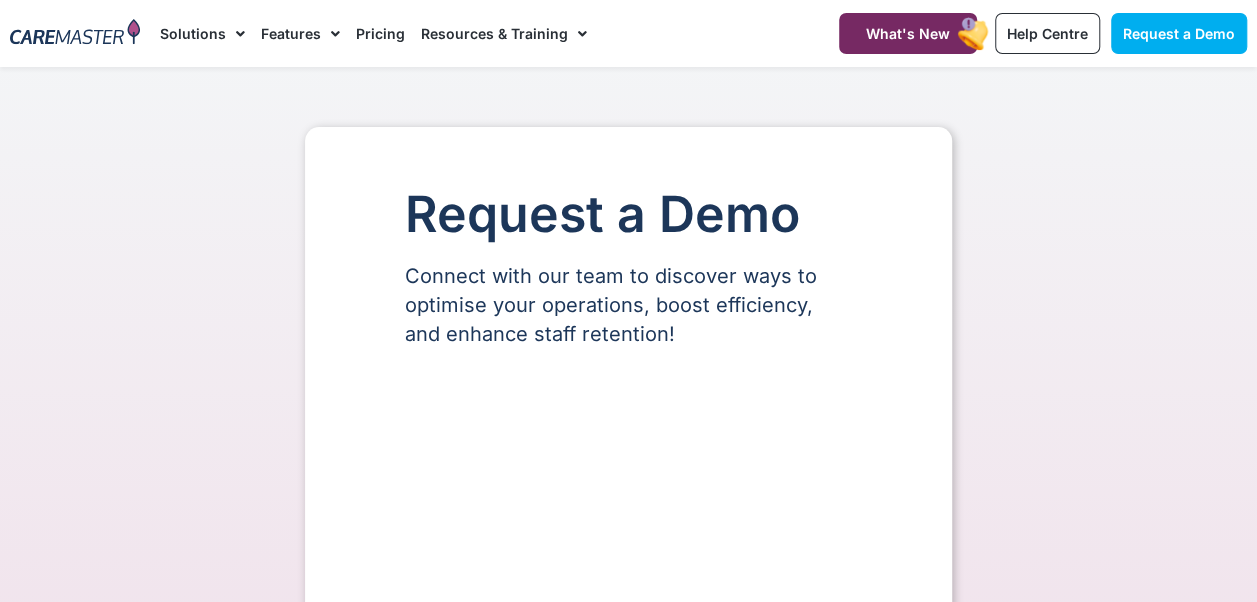 select on "**" 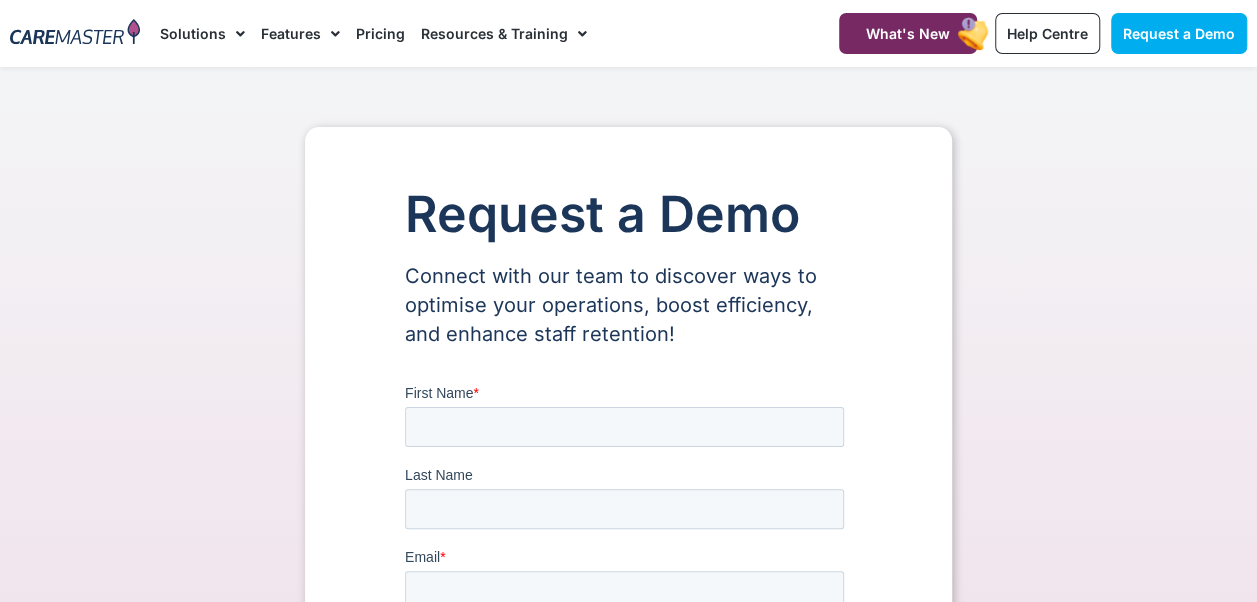 scroll, scrollTop: 0, scrollLeft: 0, axis: both 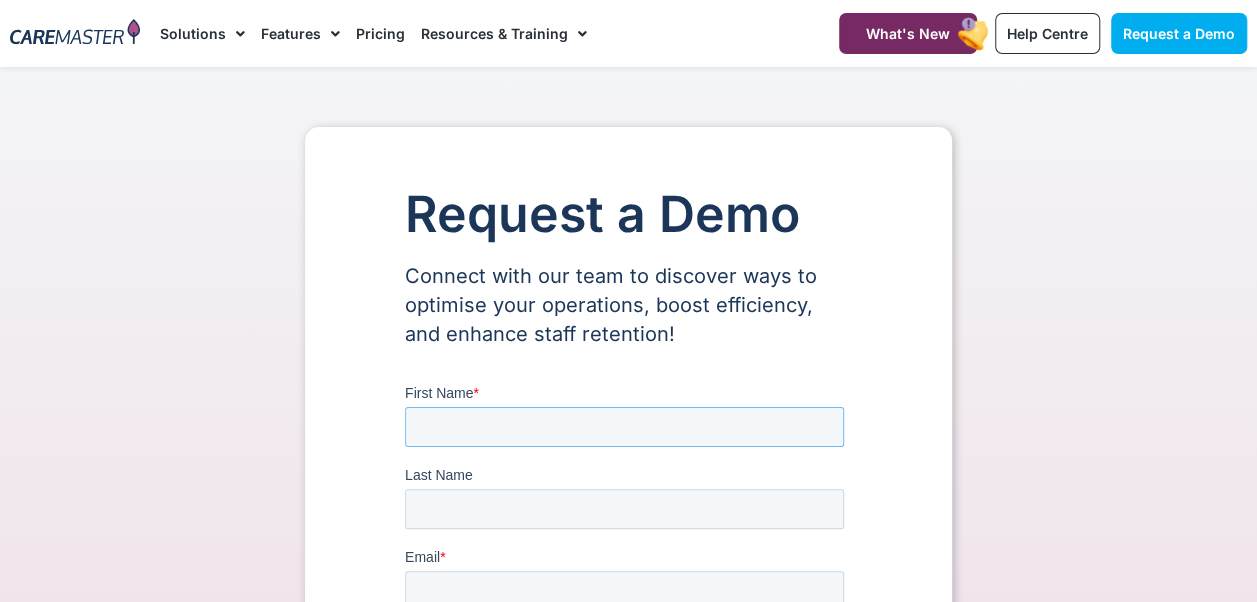 click on "First Name *" at bounding box center (624, 427) 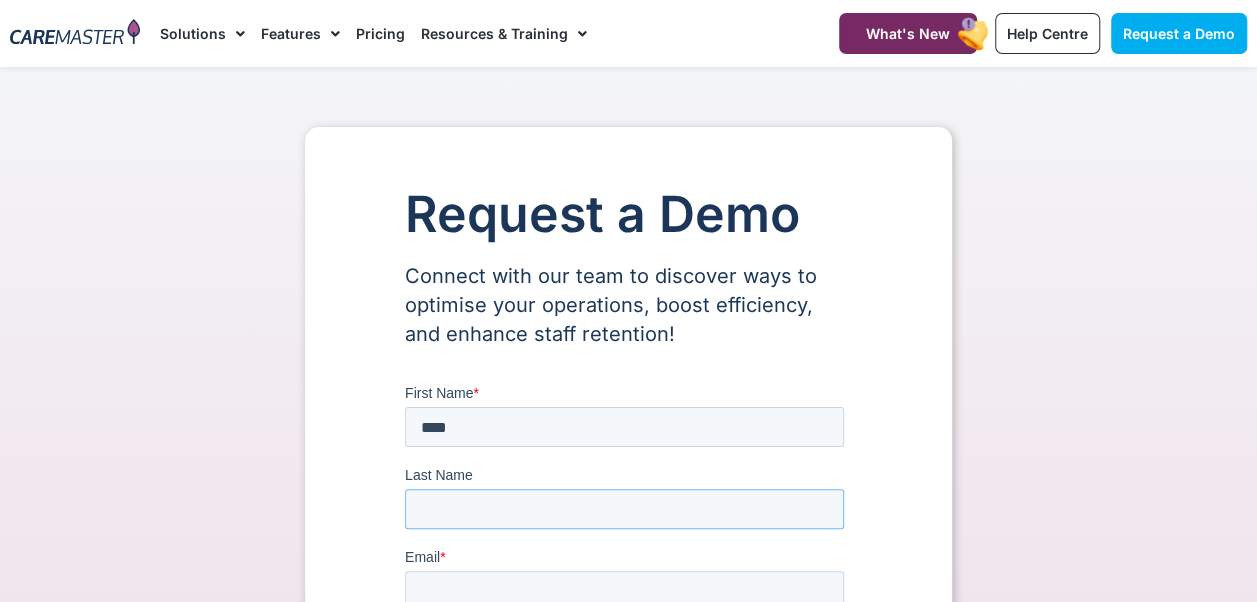 type on "*******" 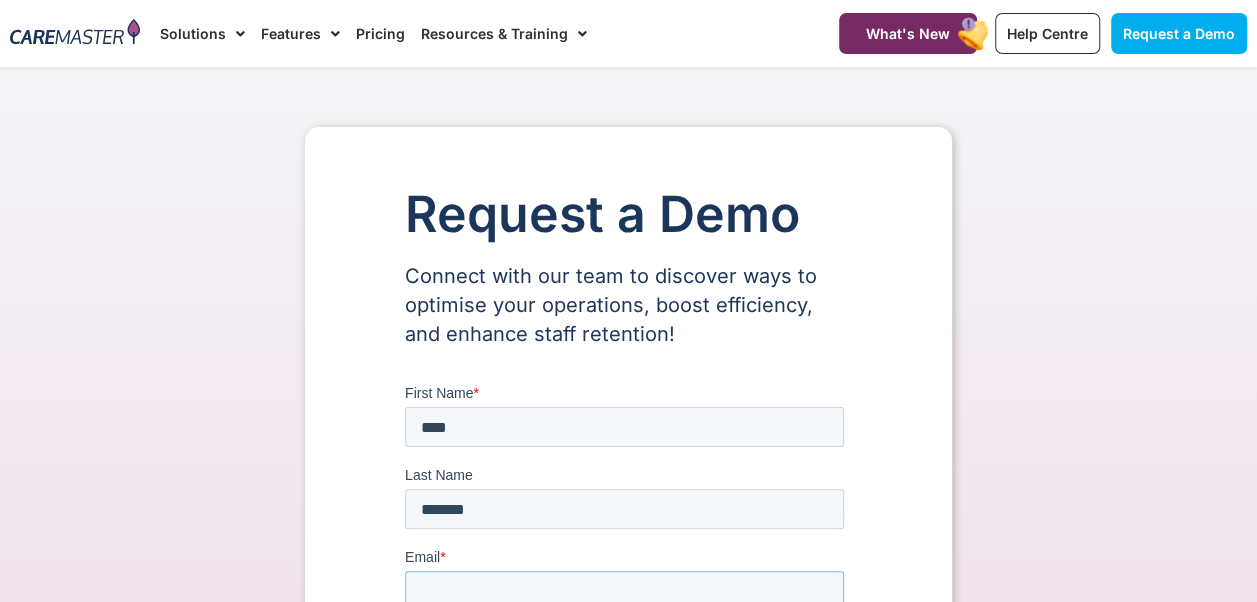 type on "**********" 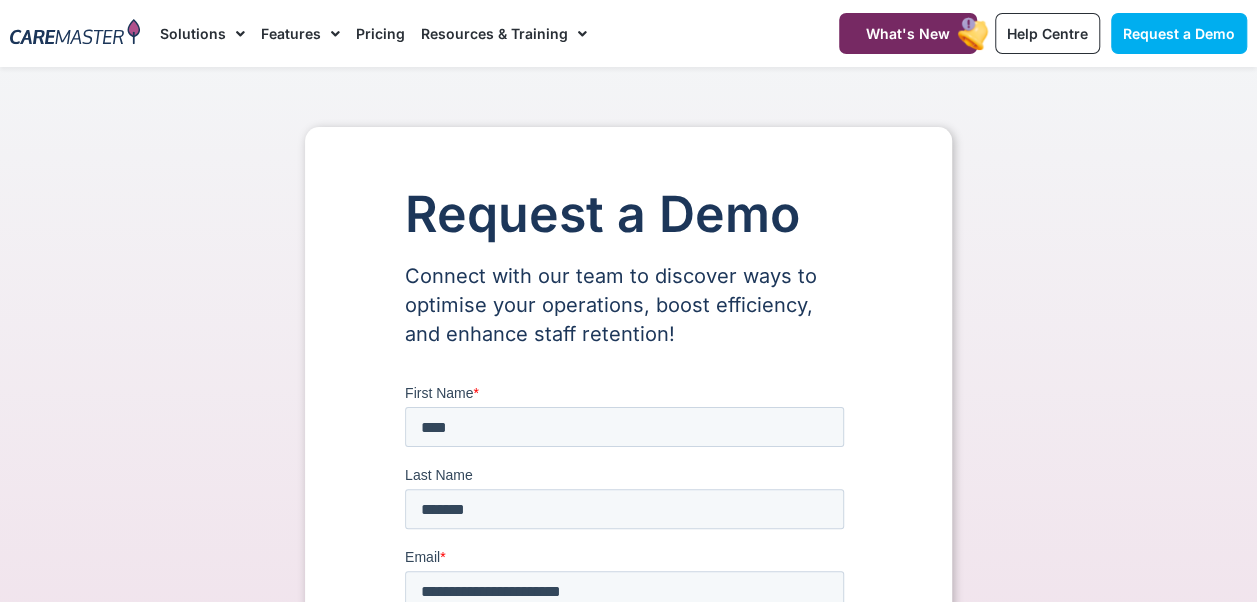 type on "*" 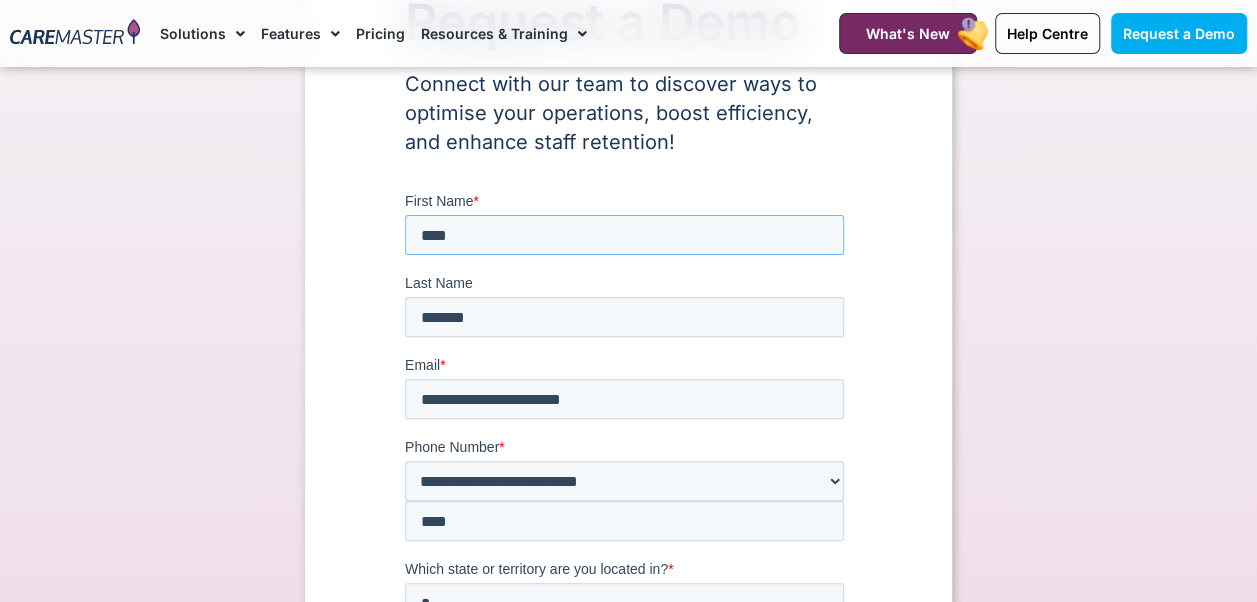 scroll, scrollTop: 188, scrollLeft: 0, axis: vertical 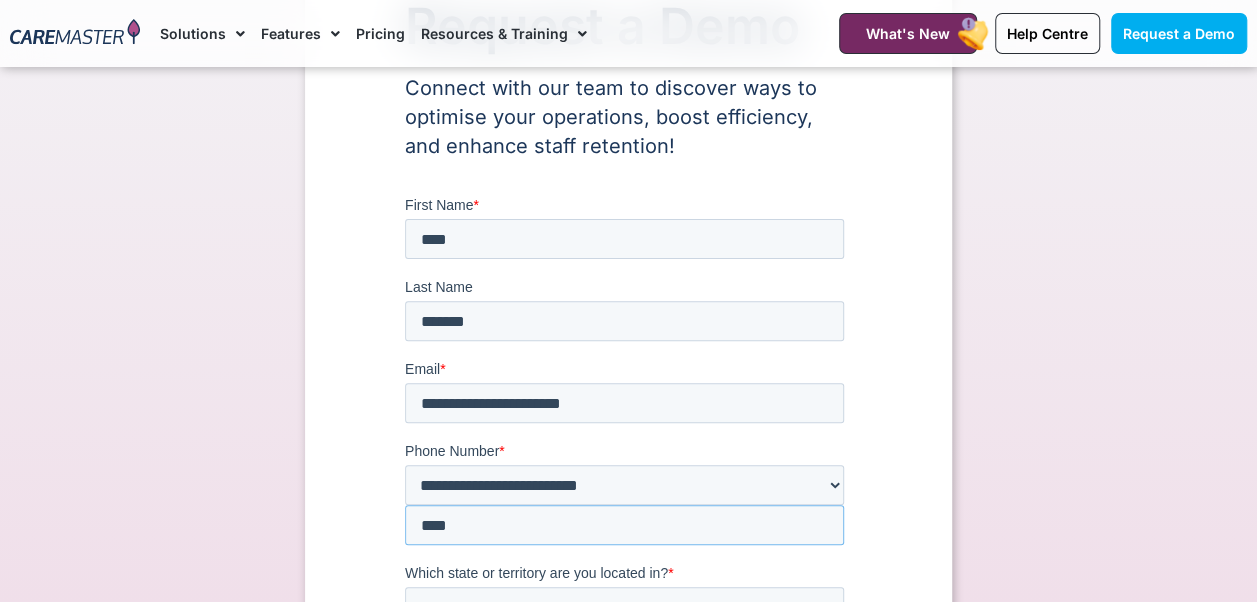 click on "***" at bounding box center (624, 525) 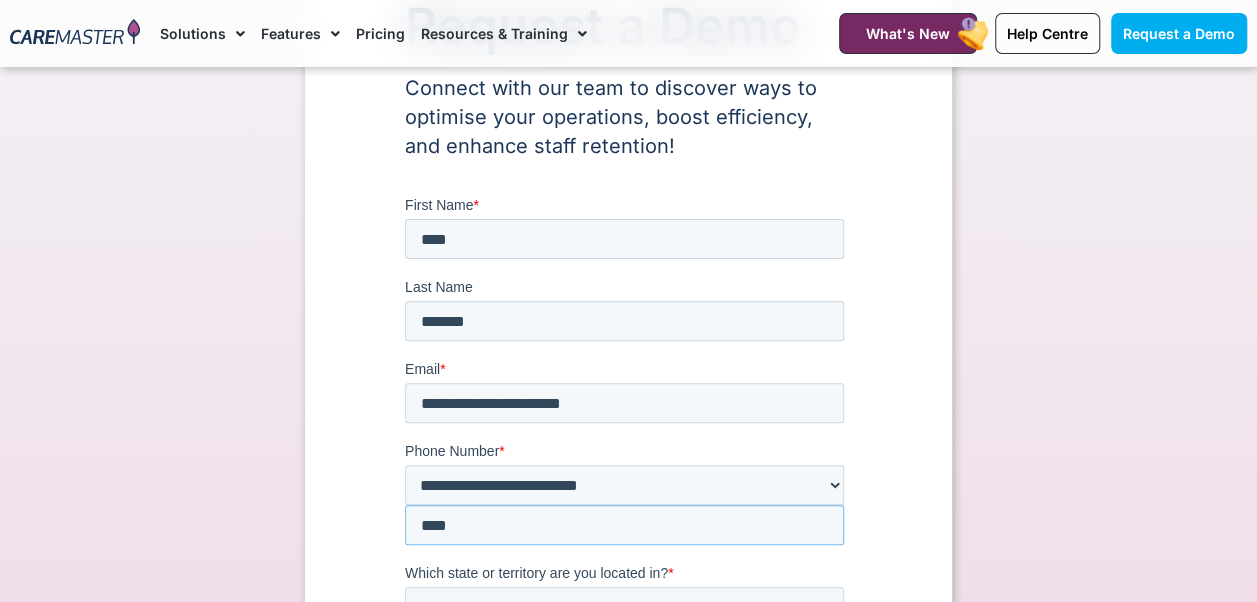type on "**********" 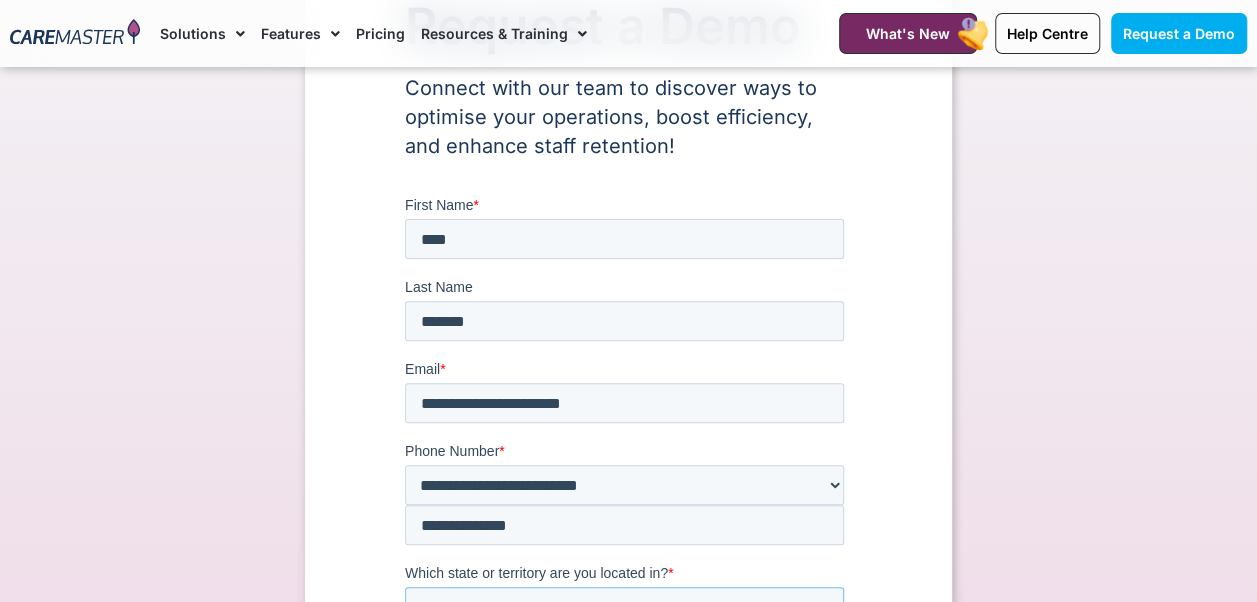 click on "*" at bounding box center (624, 607) 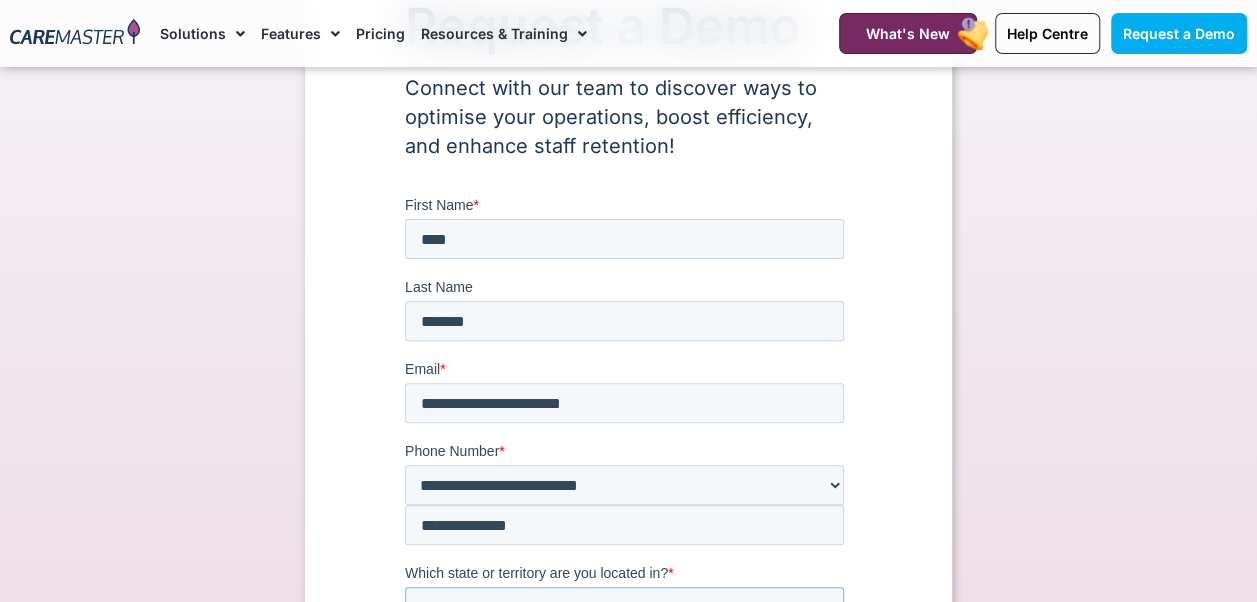 type on "***" 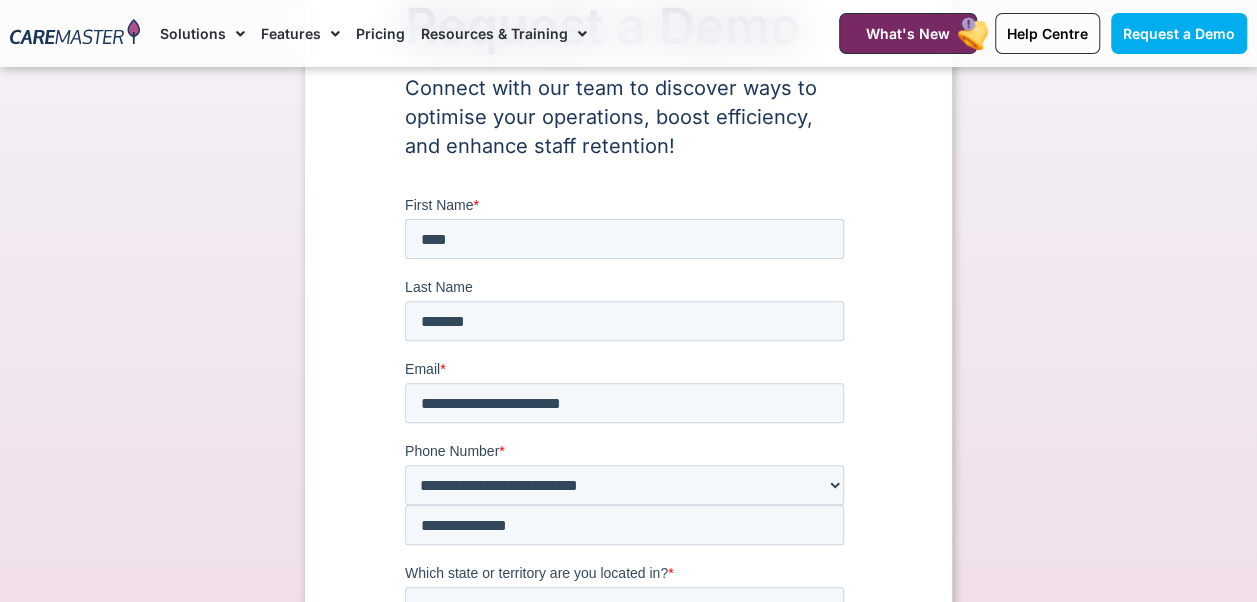 type on "**********" 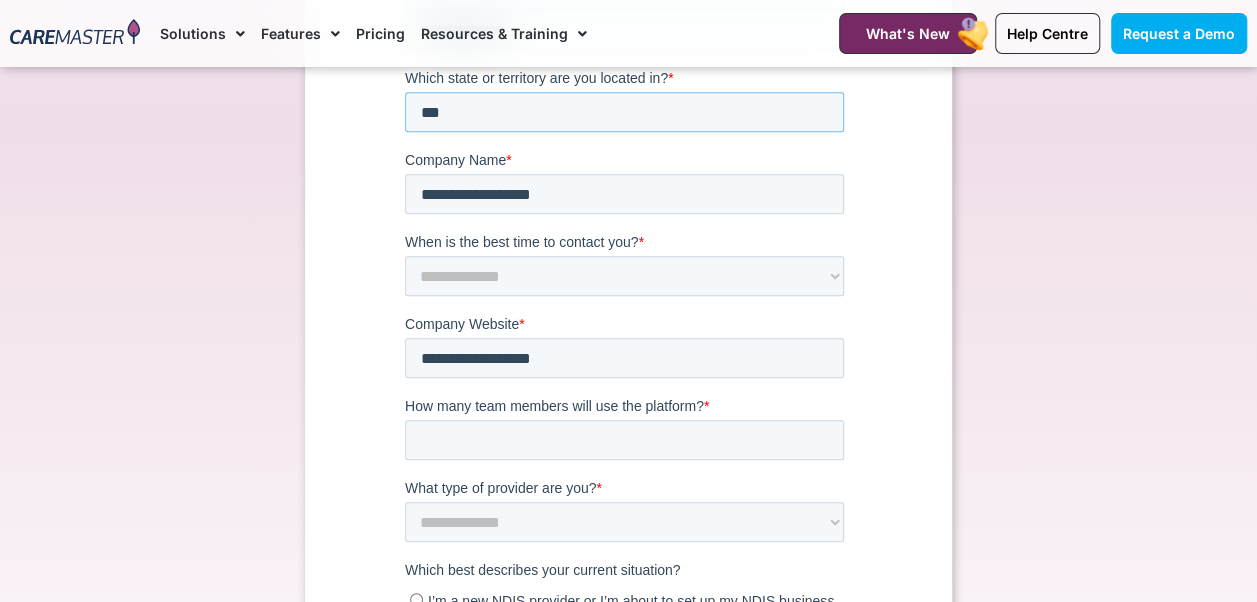 scroll, scrollTop: 662, scrollLeft: 0, axis: vertical 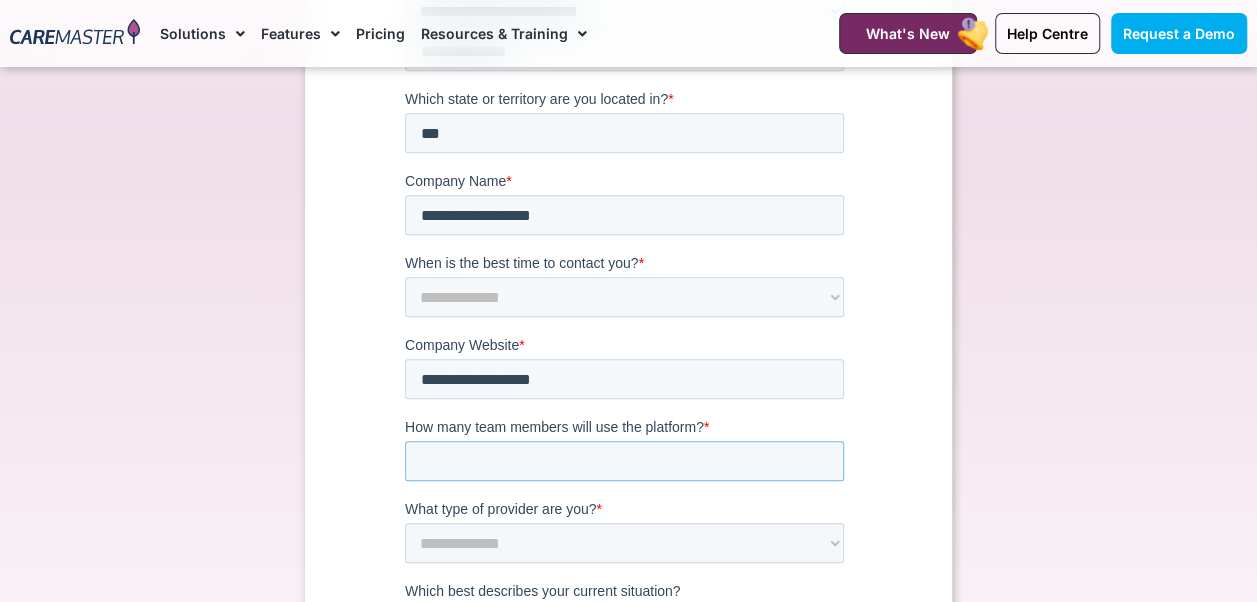 click on "How many team members will use the platform? *" at bounding box center (624, 462) 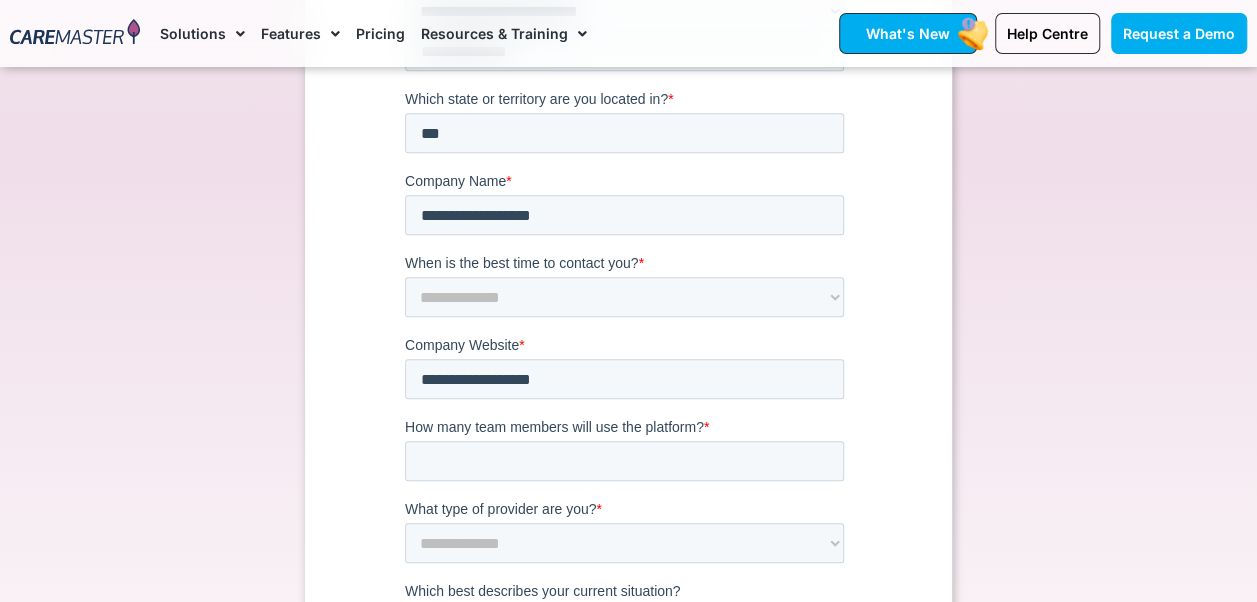 click on "What's New" at bounding box center [908, 33] 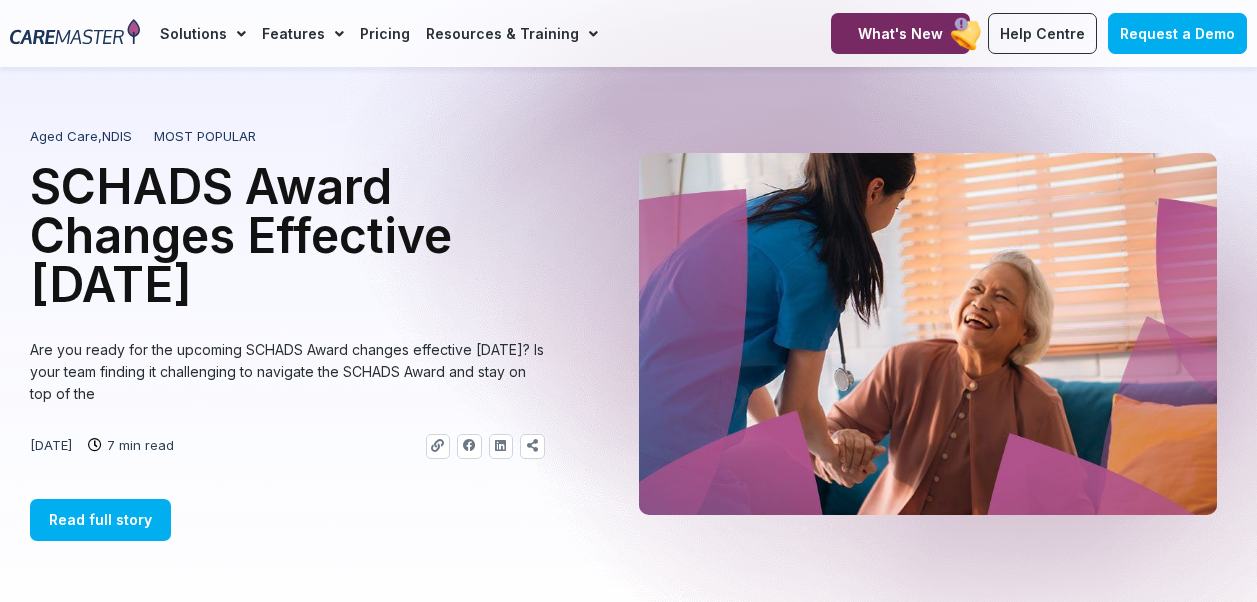 scroll, scrollTop: 0, scrollLeft: 0, axis: both 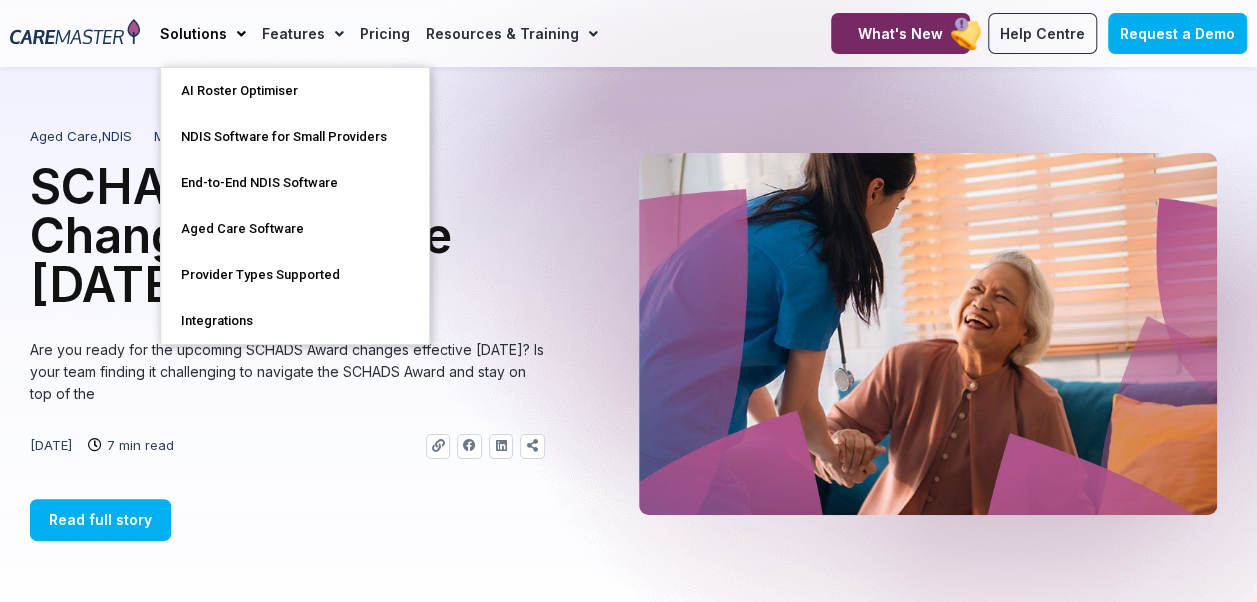 click on "Solutions" 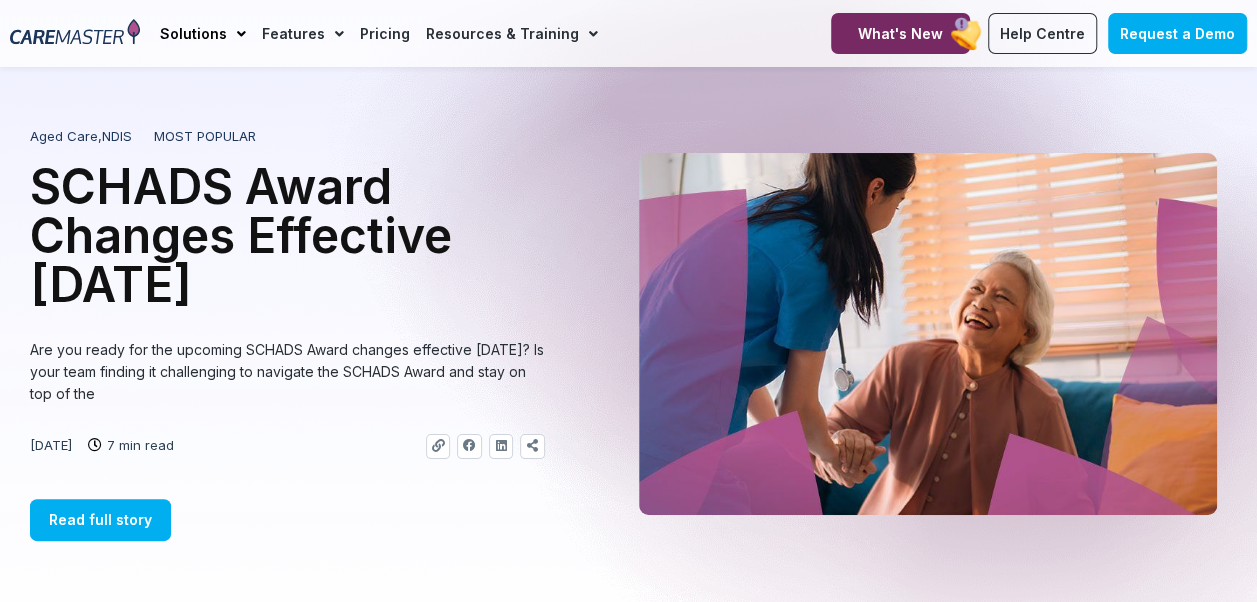 click on "Solutions" 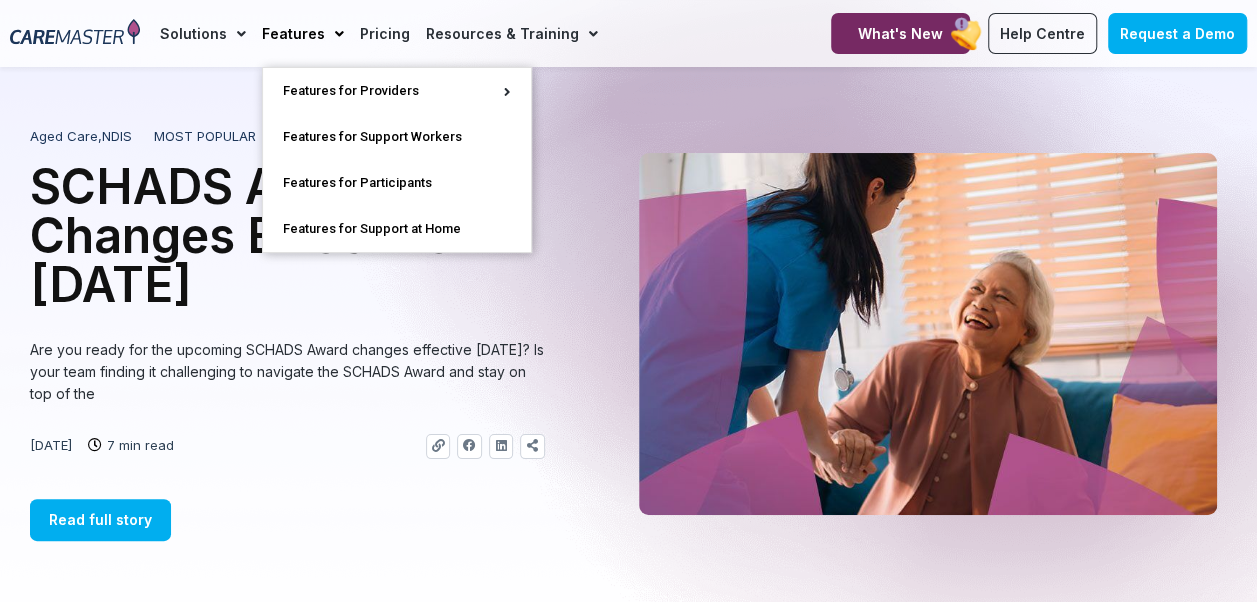 click on "Features" 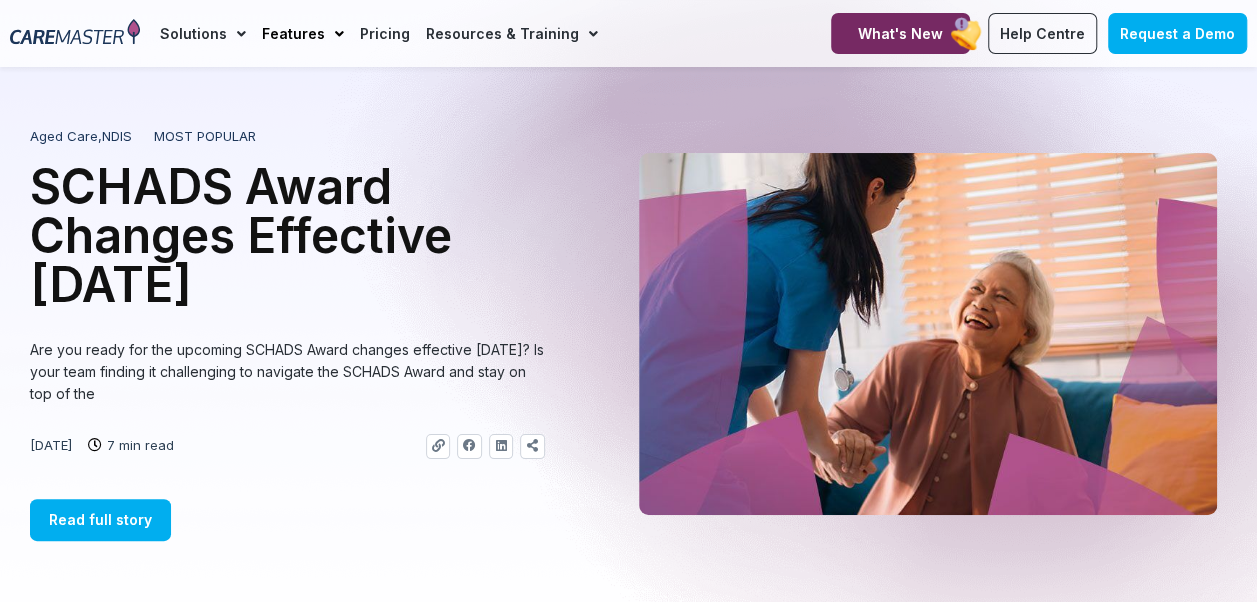 click on "Features" 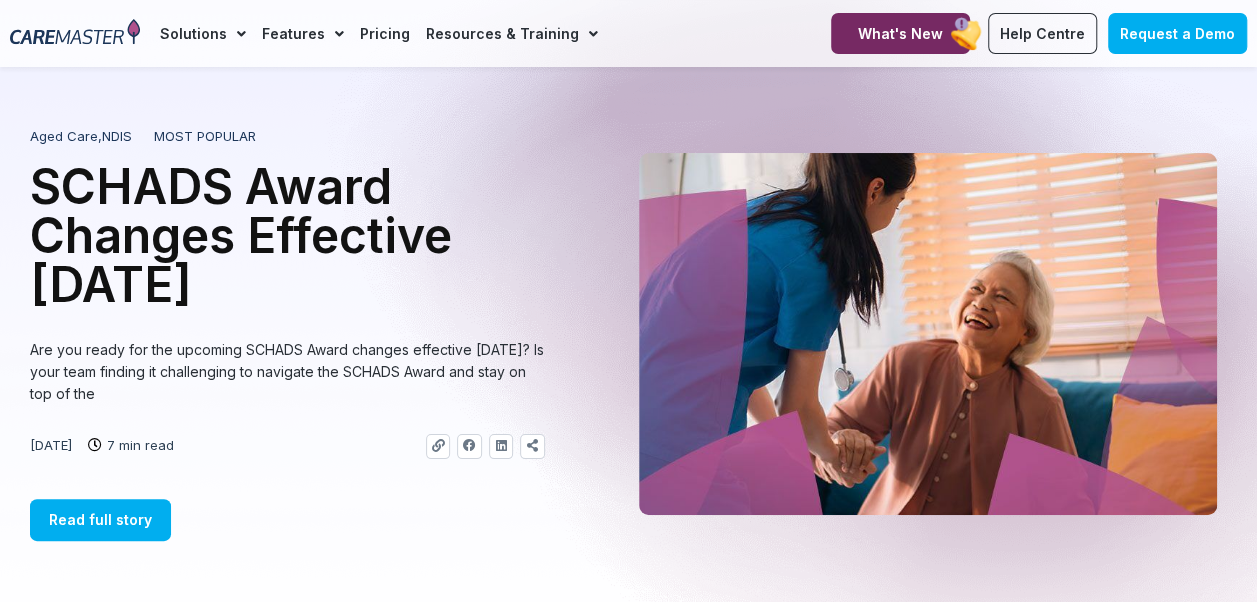 click at bounding box center (75, 33) 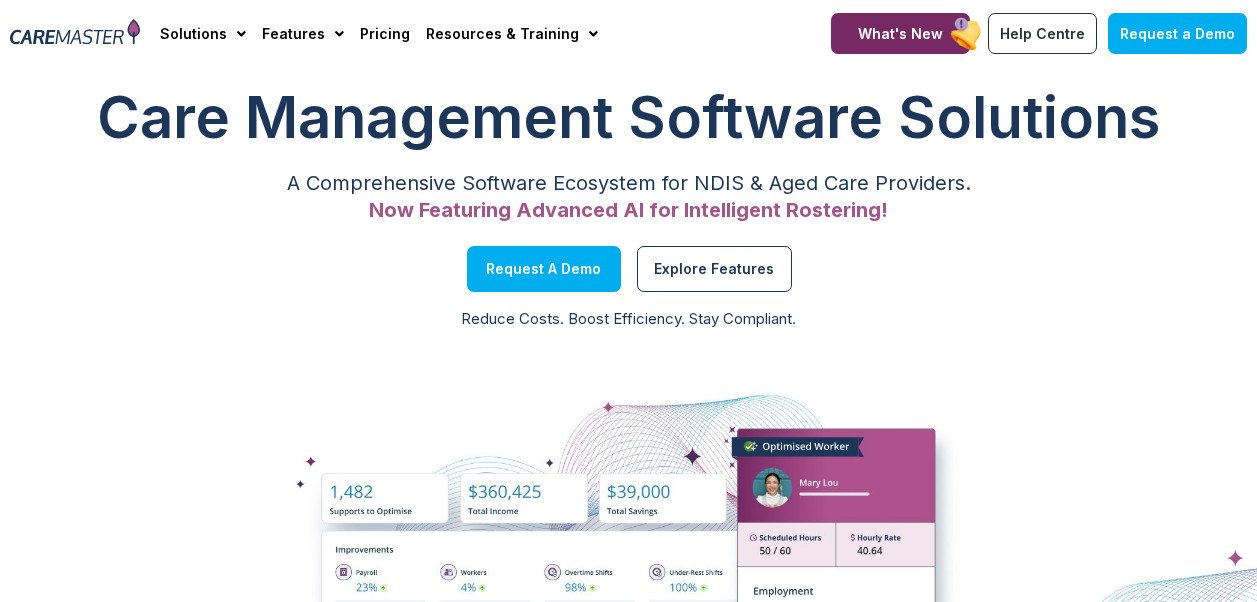 scroll, scrollTop: 0, scrollLeft: 0, axis: both 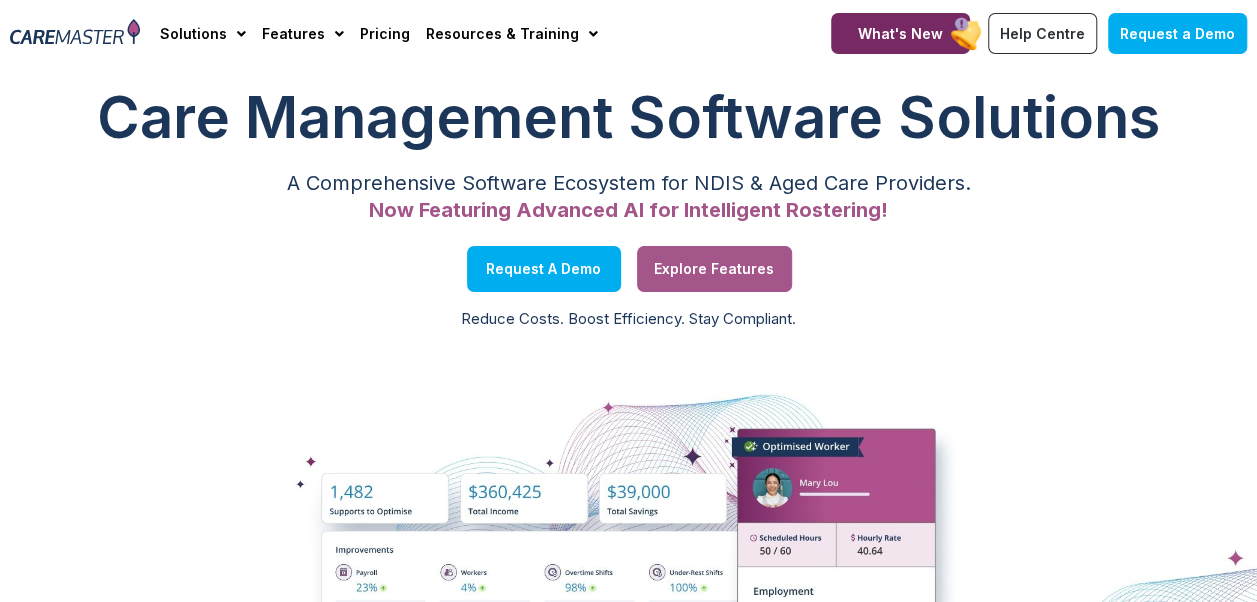 click on "Explore Features" at bounding box center (714, 269) 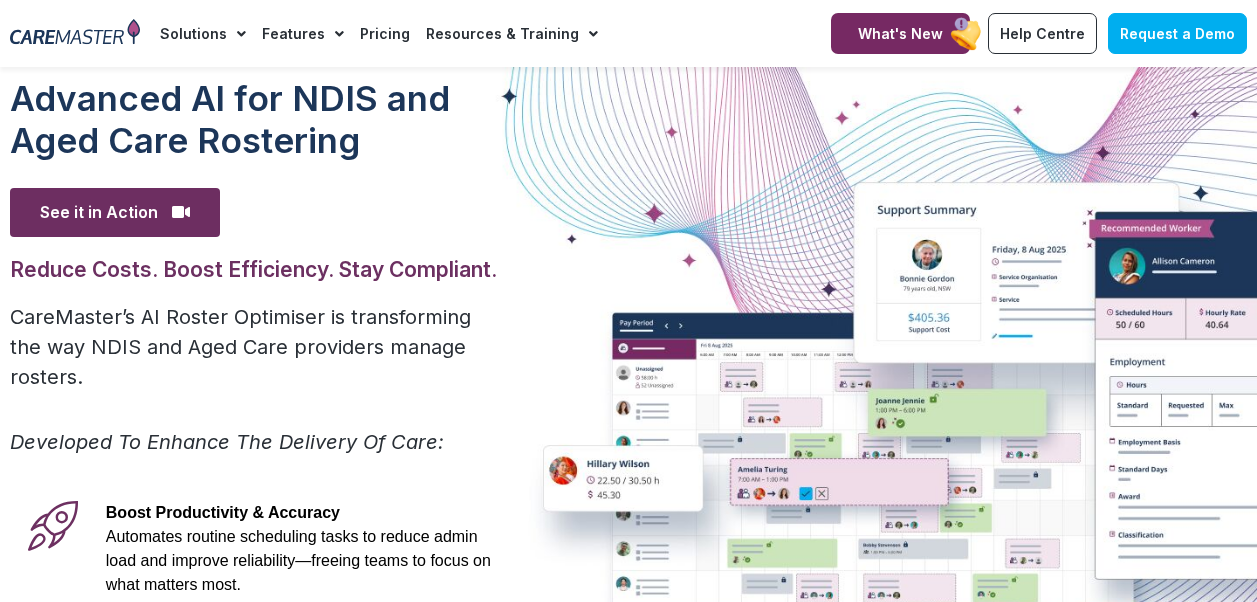 scroll, scrollTop: 0, scrollLeft: 0, axis: both 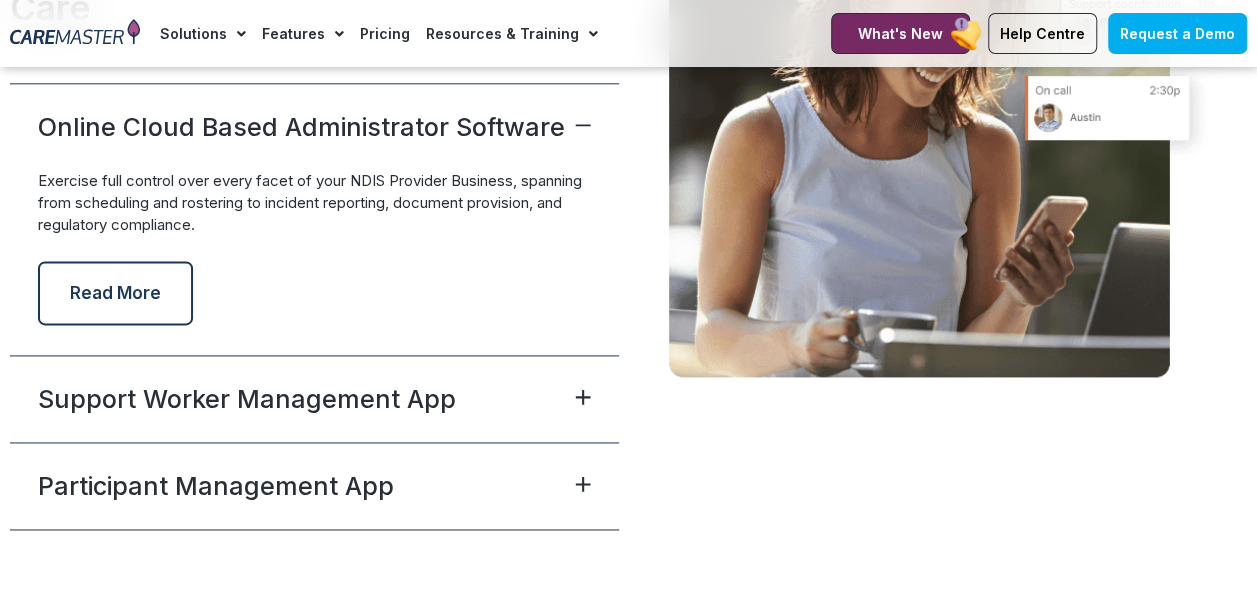click on "Support Worker Management App" at bounding box center [247, 399] 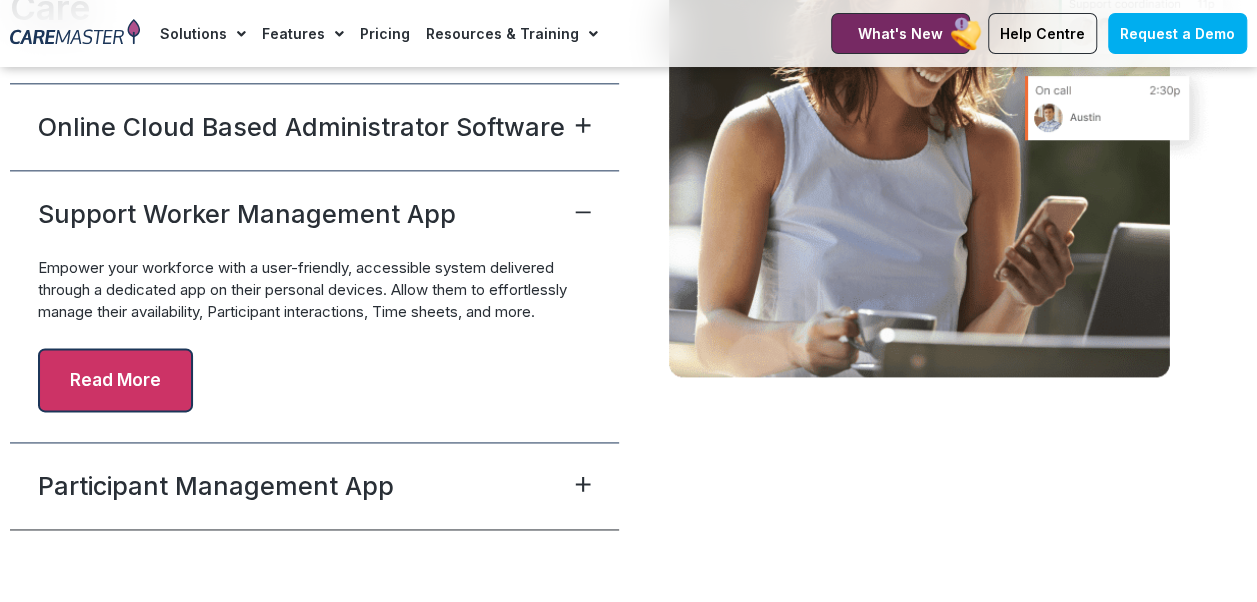 click on "Read More" at bounding box center (115, 380) 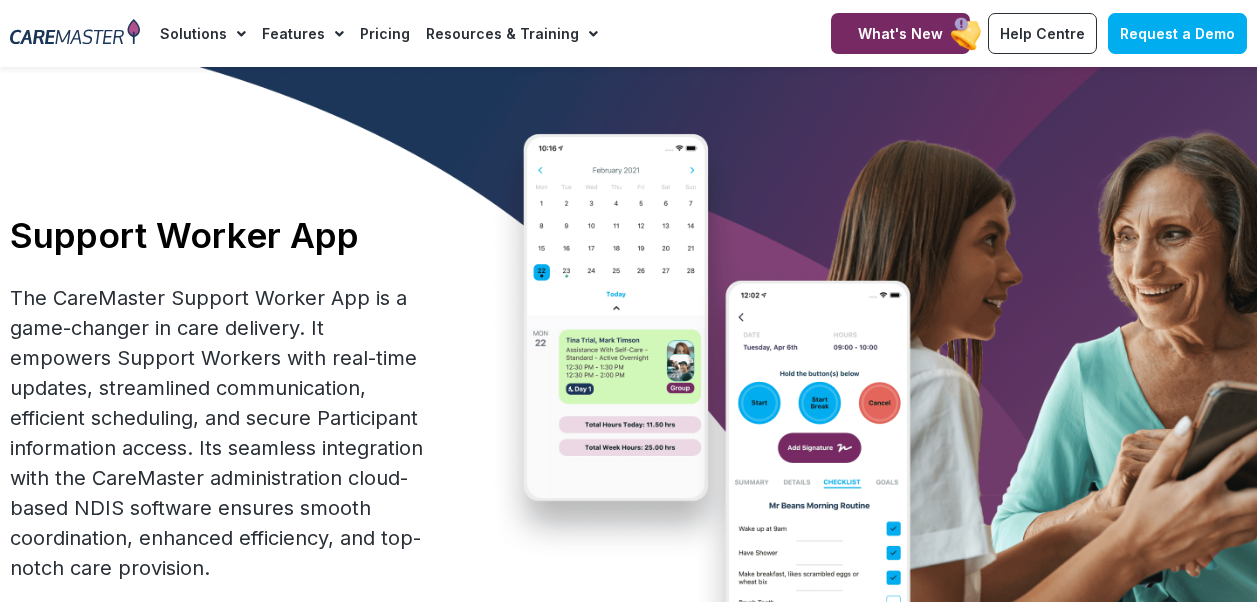 scroll, scrollTop: 0, scrollLeft: 0, axis: both 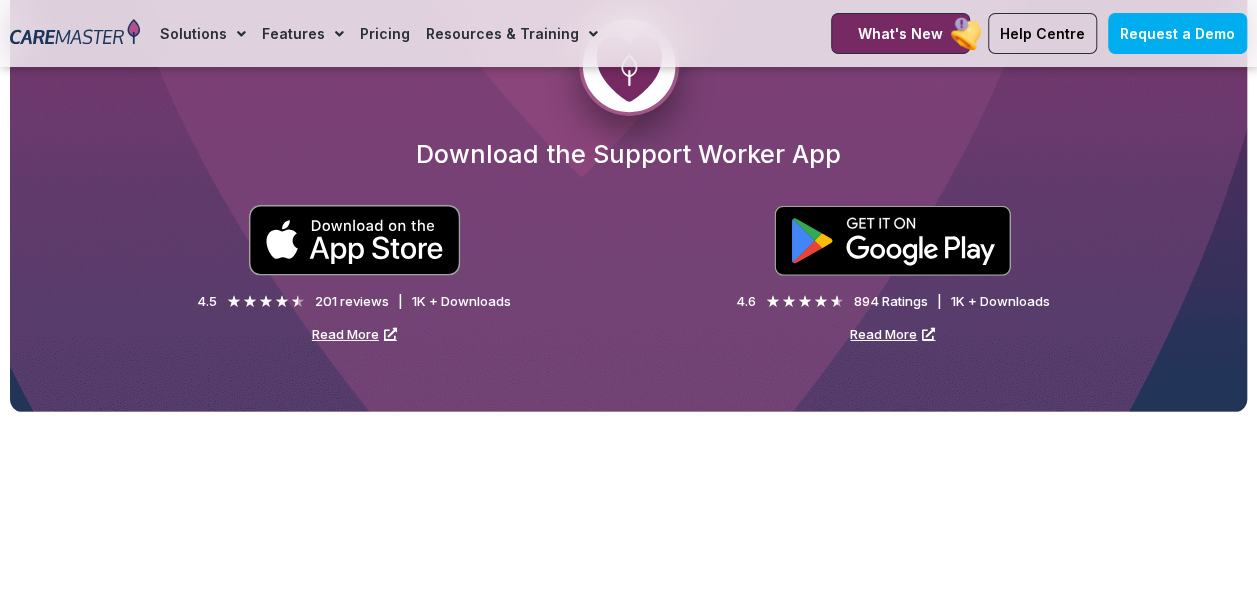 click at bounding box center (354, 240) 